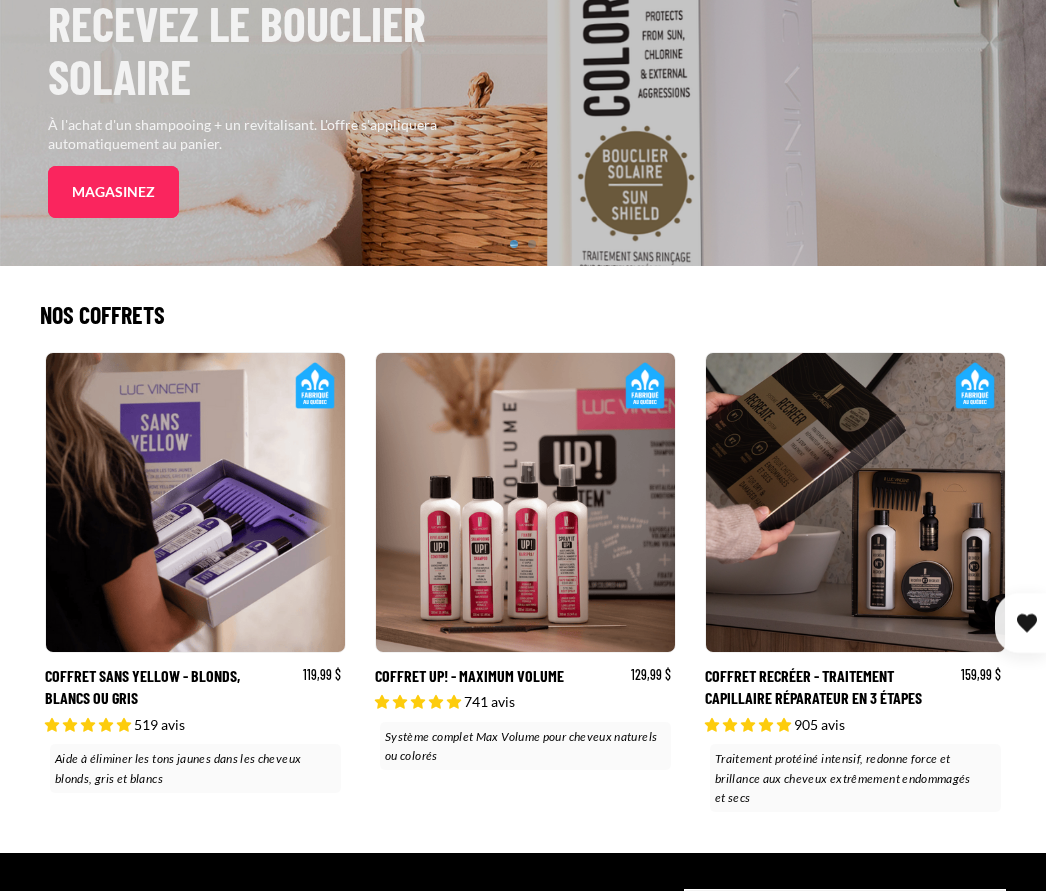 scroll, scrollTop: 413, scrollLeft: 0, axis: vertical 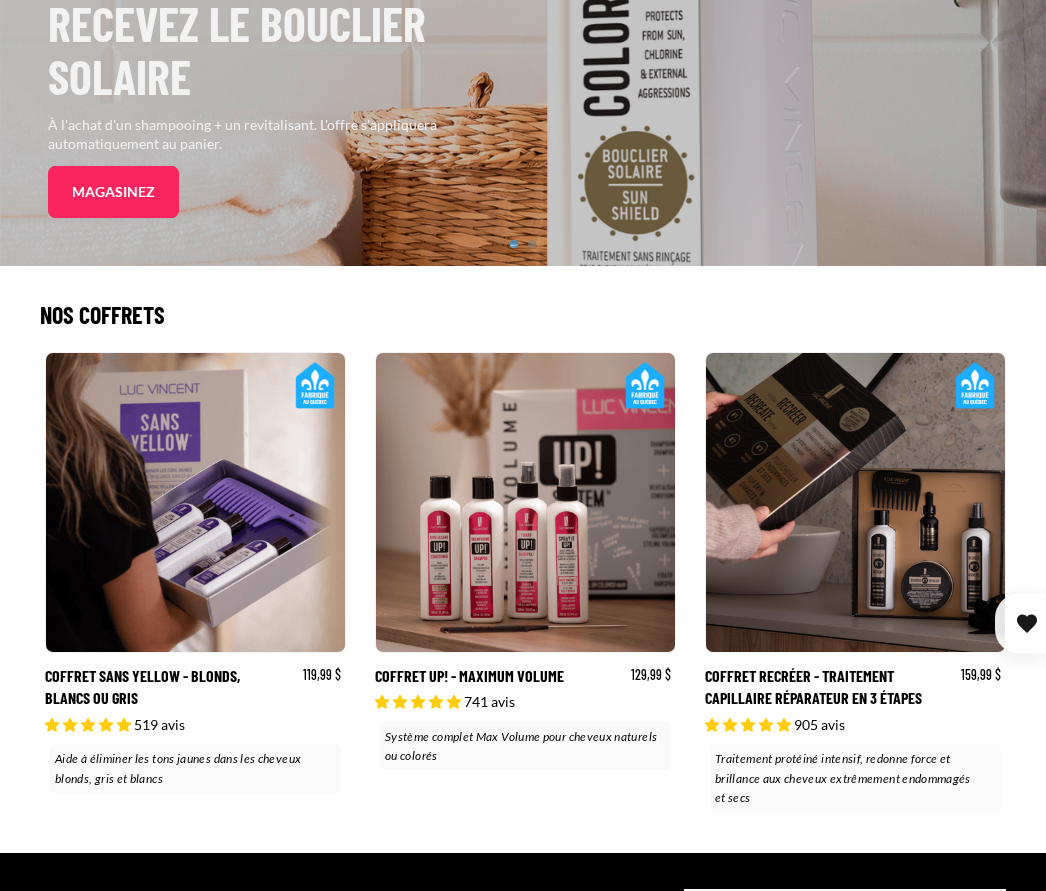 click on "Coffret Up! - Maximum Volume" at bounding box center (523, 584) 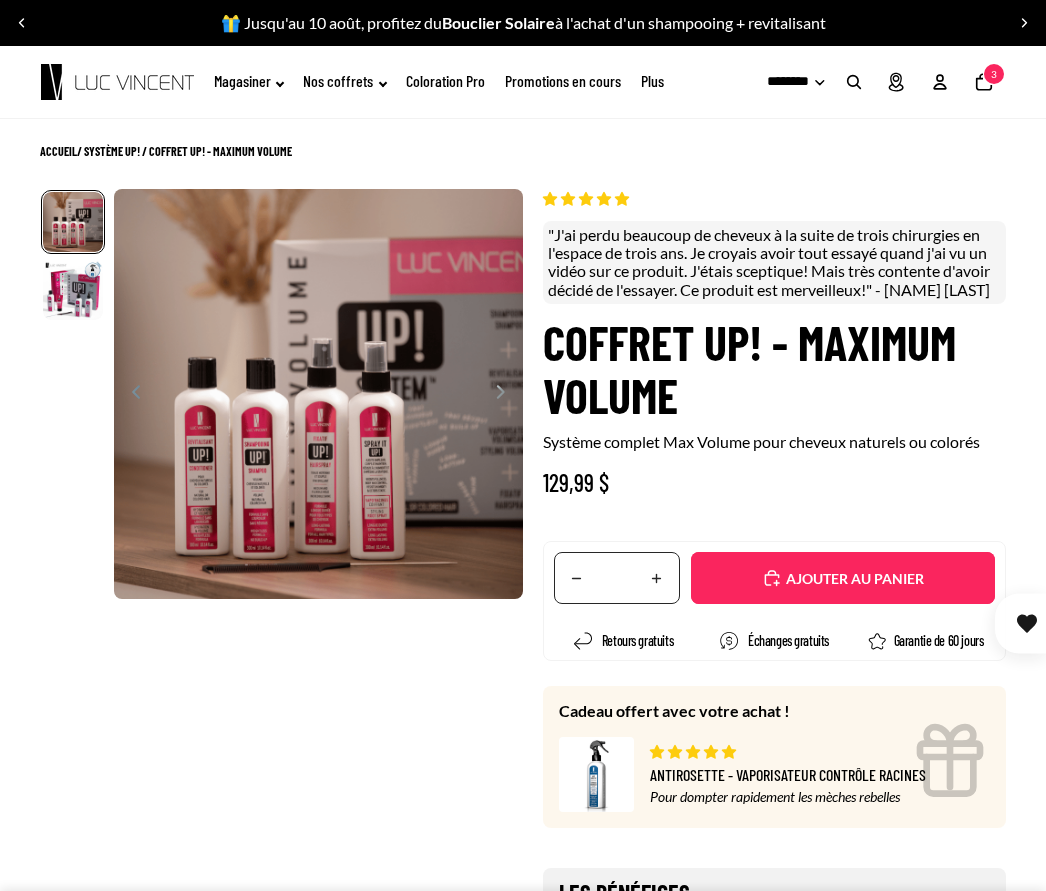scroll, scrollTop: 0, scrollLeft: 0, axis: both 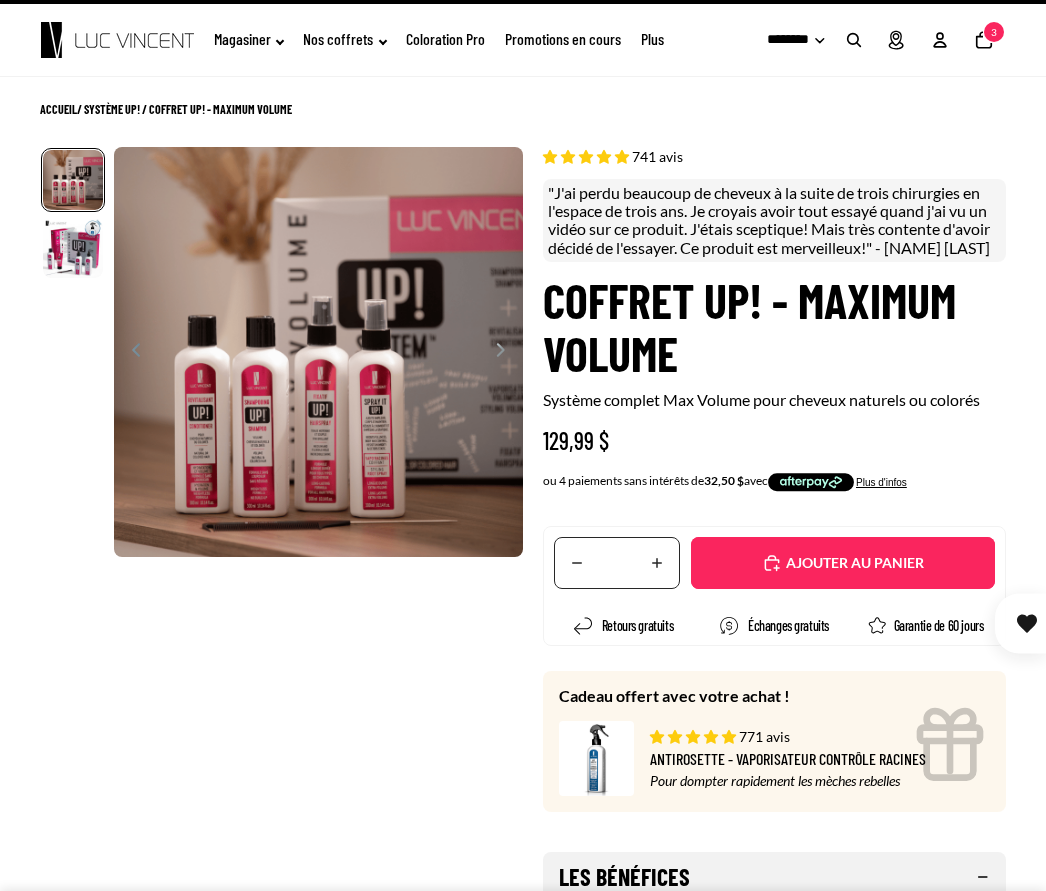 click on "Ajouté" at bounding box center [843, 563] 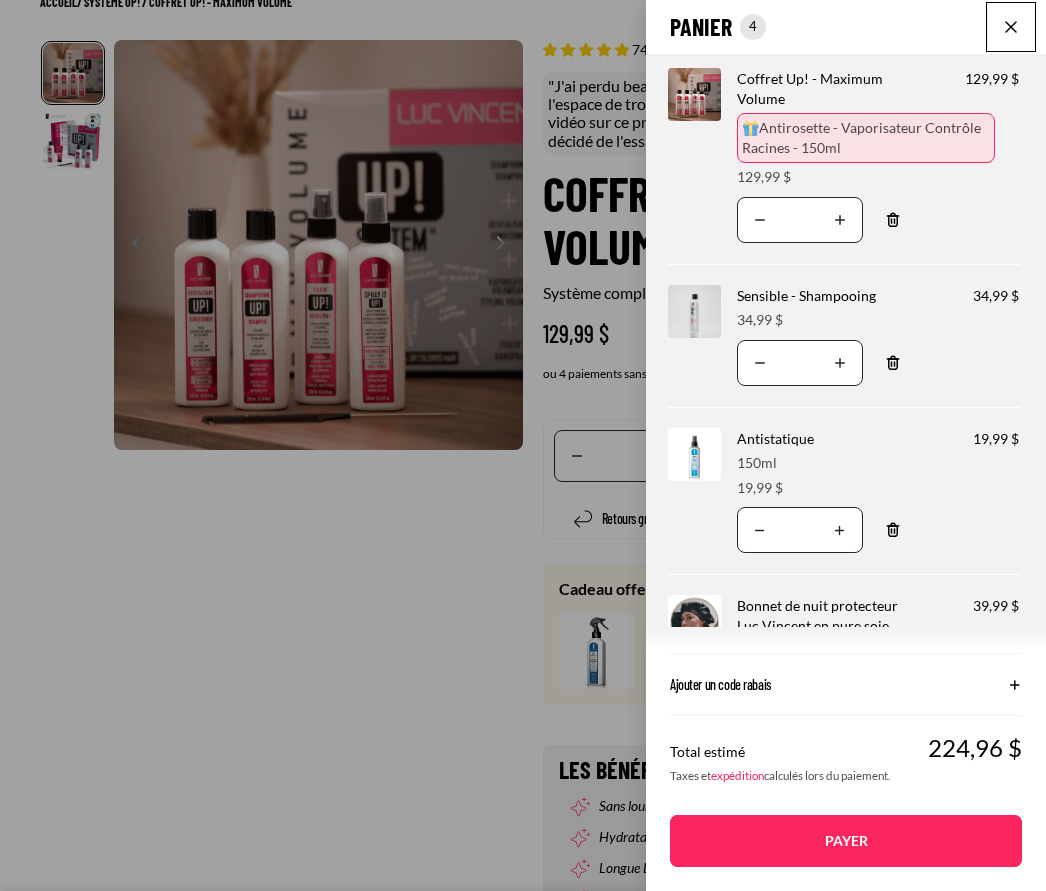 scroll, scrollTop: 152, scrollLeft: 0, axis: vertical 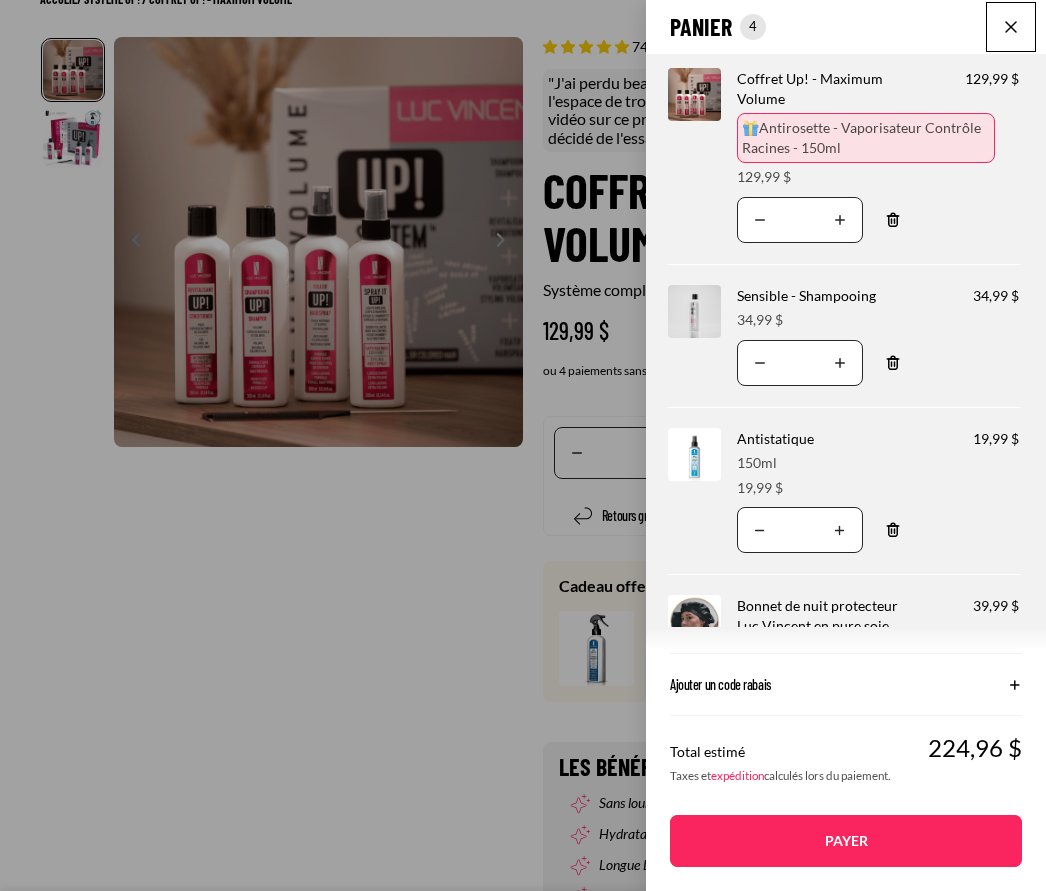 click at bounding box center [1011, 27] 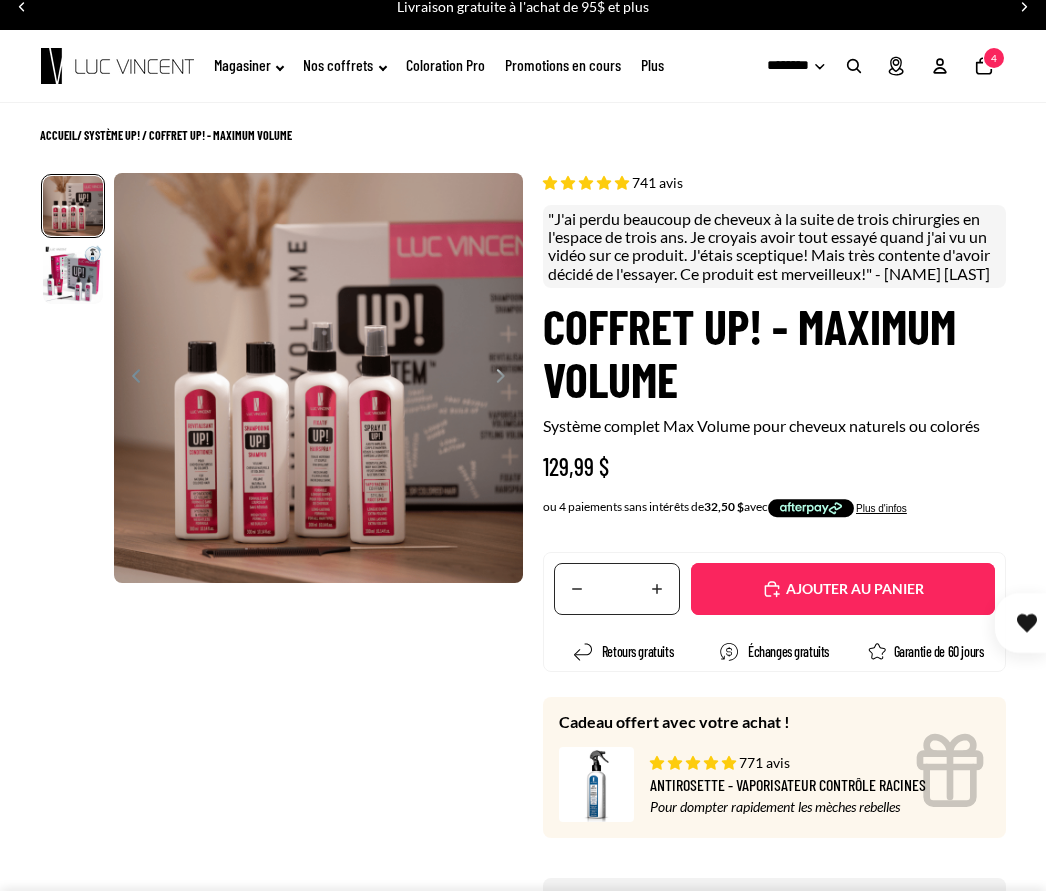 scroll, scrollTop: 0, scrollLeft: 0, axis: both 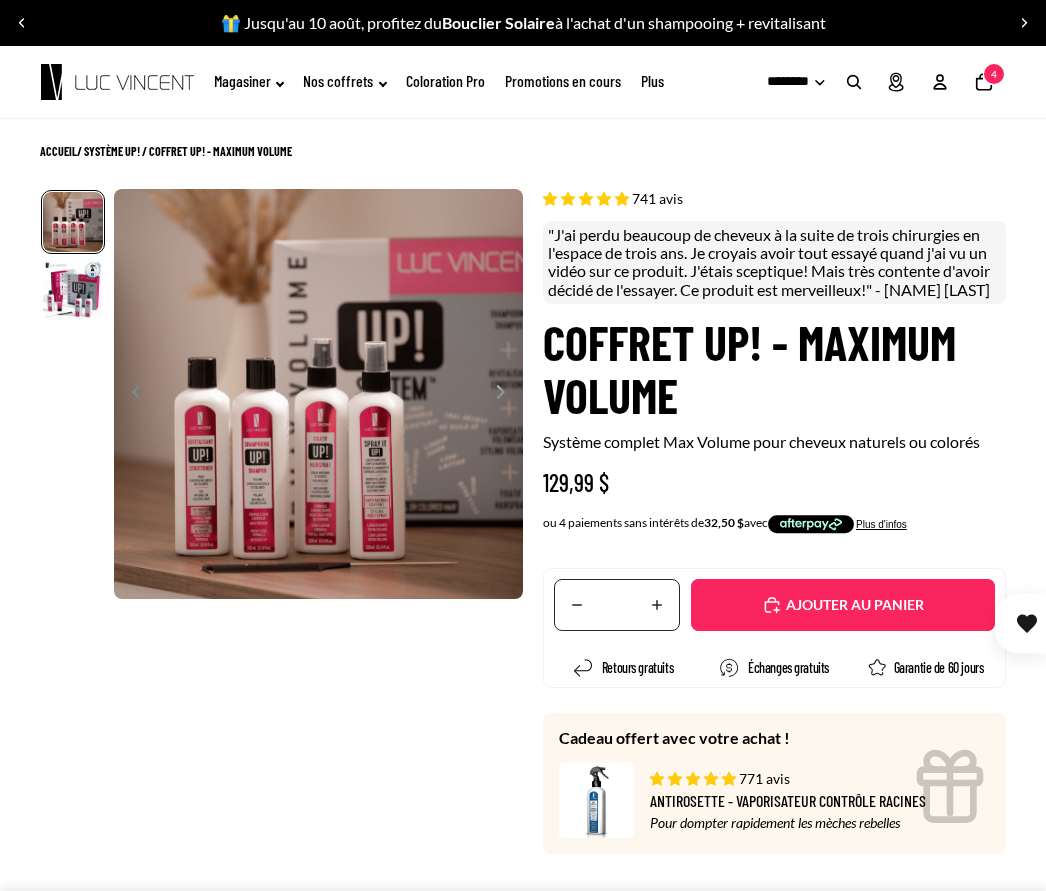 click on "Nombre total d'articles dans le panier: 4
4" 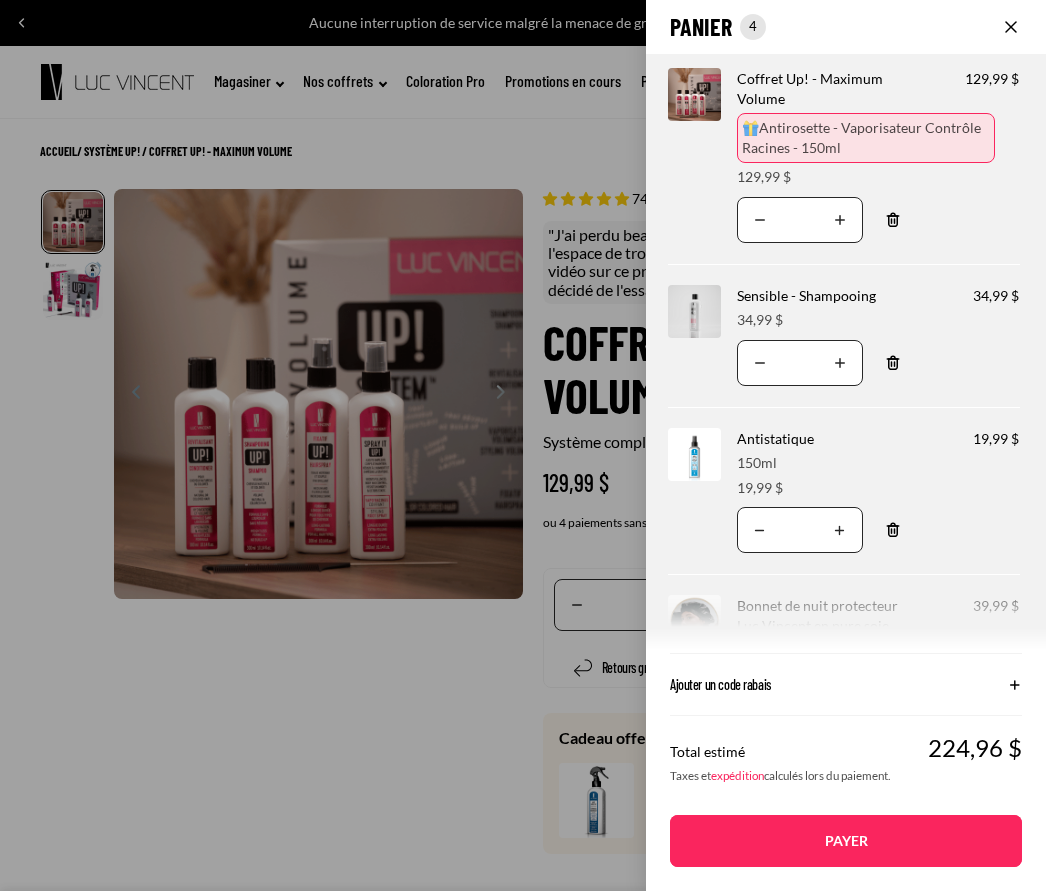 click on "Translation missing: fr.accessibility.decrease_quantity" at bounding box center (760, 363) 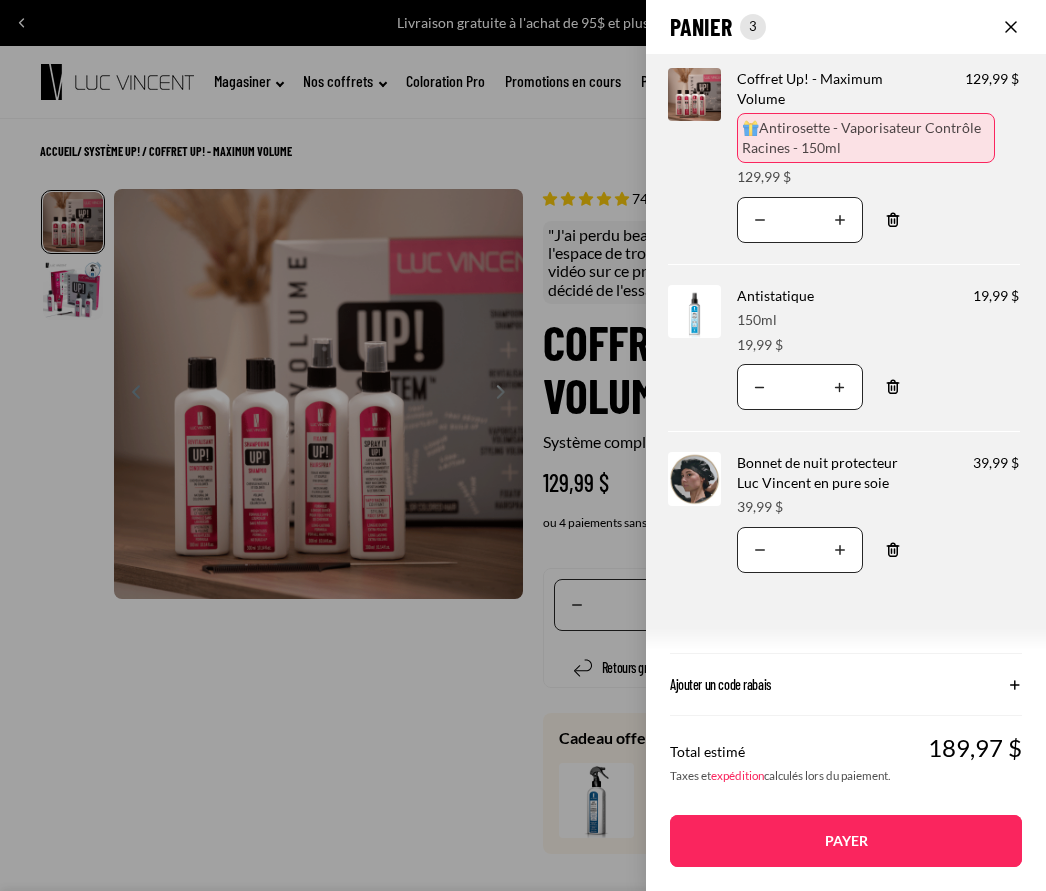 click on "Translation missing: fr.accessibility.decrease_quantity" at bounding box center (760, 387) 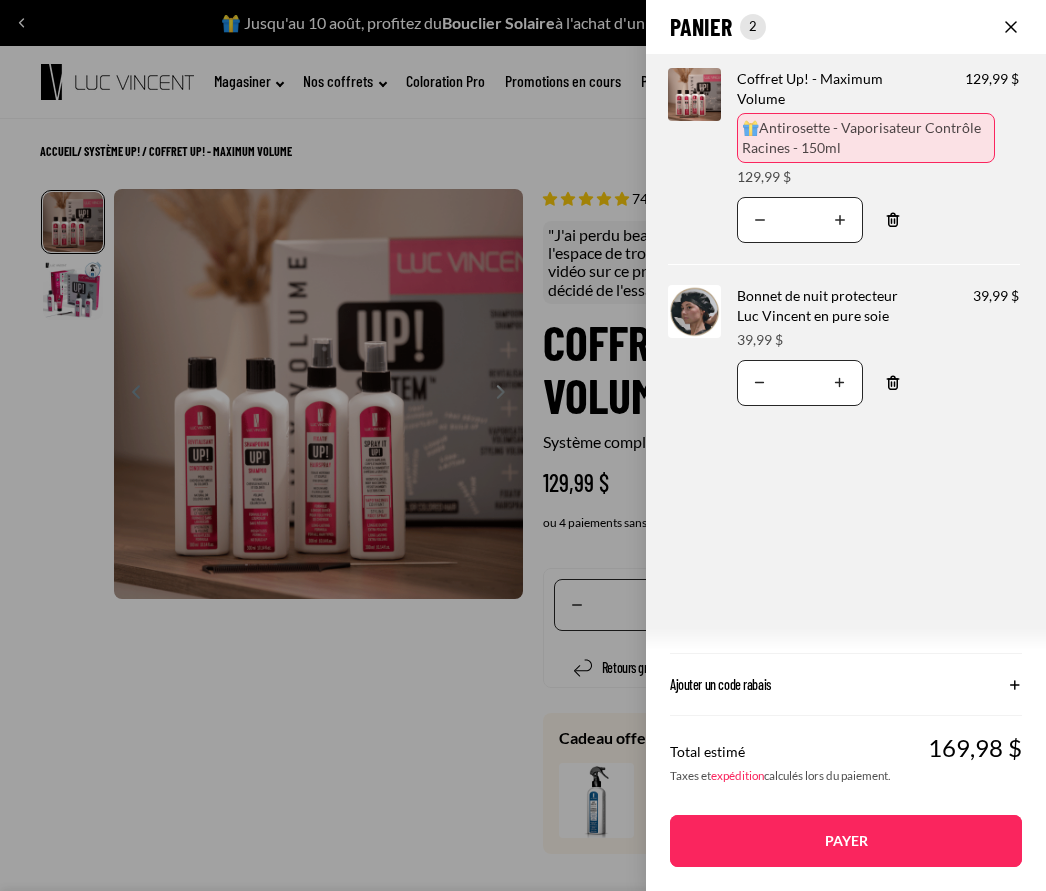 click on "Translation missing: fr.accessibility.decrease_quantity" at bounding box center (760, 383) 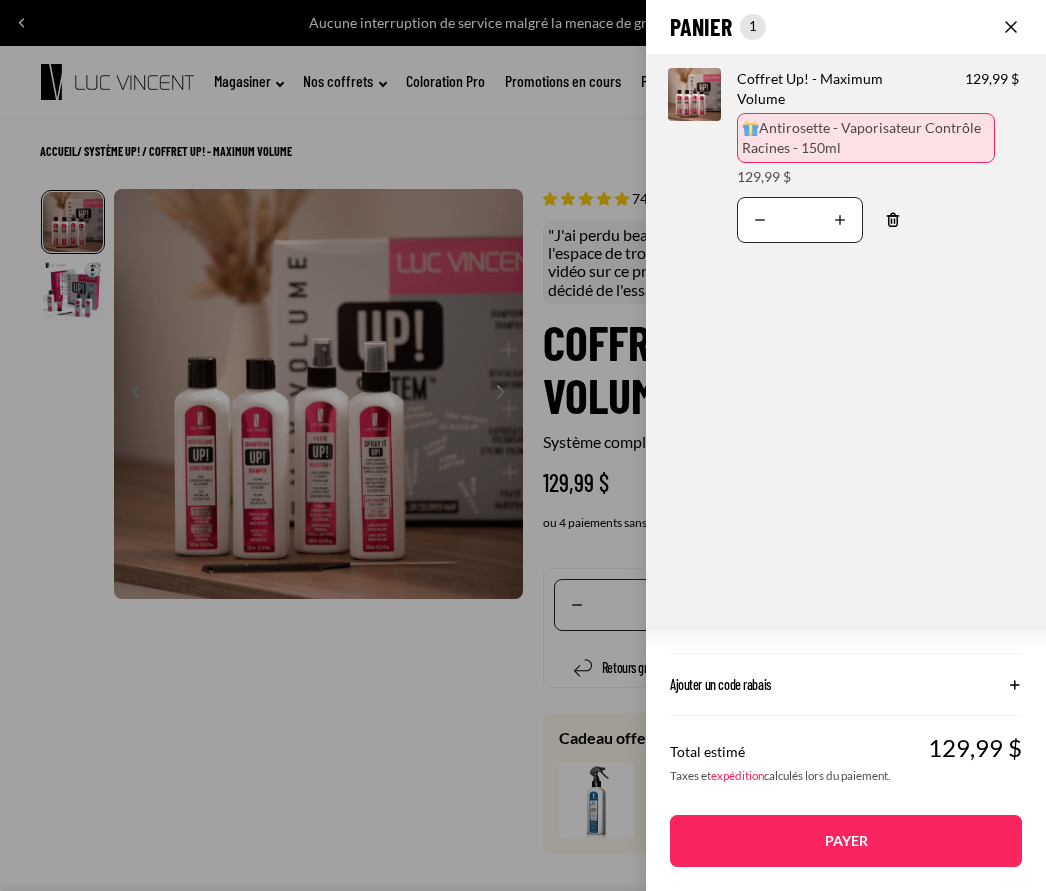 click on "Panier
Nombre total d'articles dans le panier: 1
1
1
Total du panier
129,99CAD
Image de produit
Informations sur le produit
Quantité
Nombre total de produits
Coffret Up! - Maximum Volume
🎁" 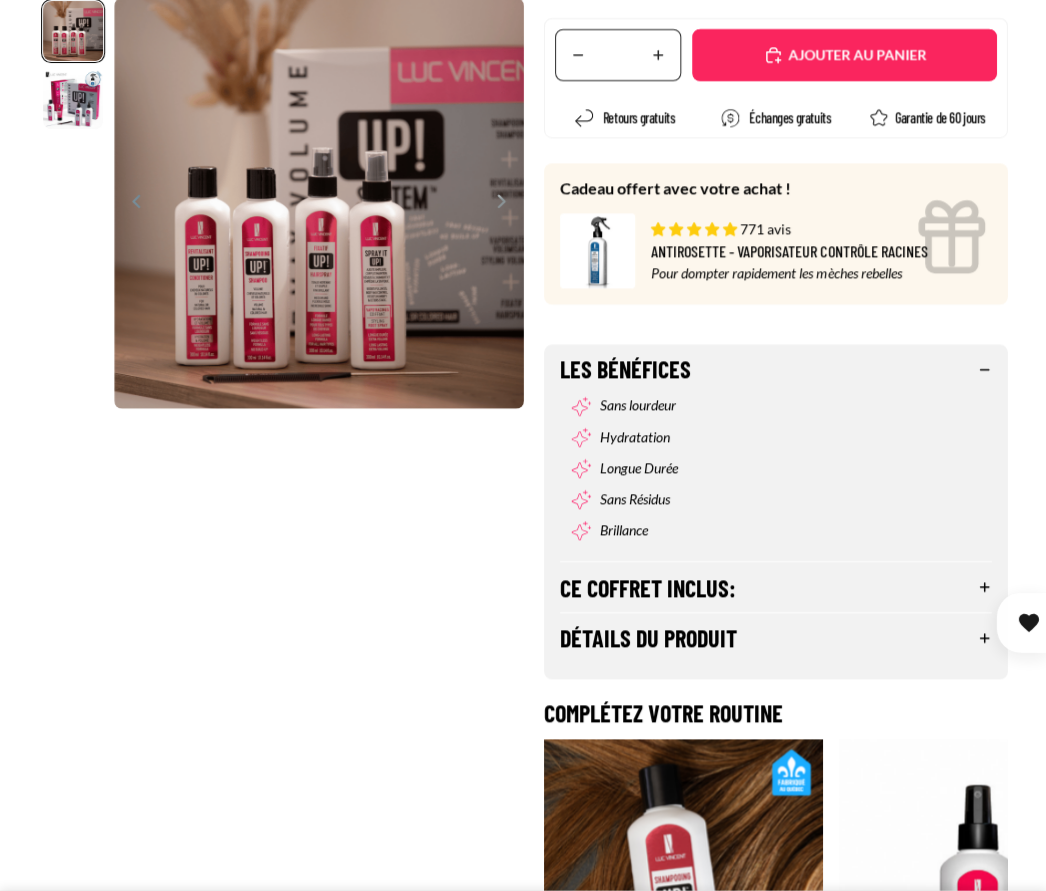 click on "Ce coffret inclus:" at bounding box center (774, 588) 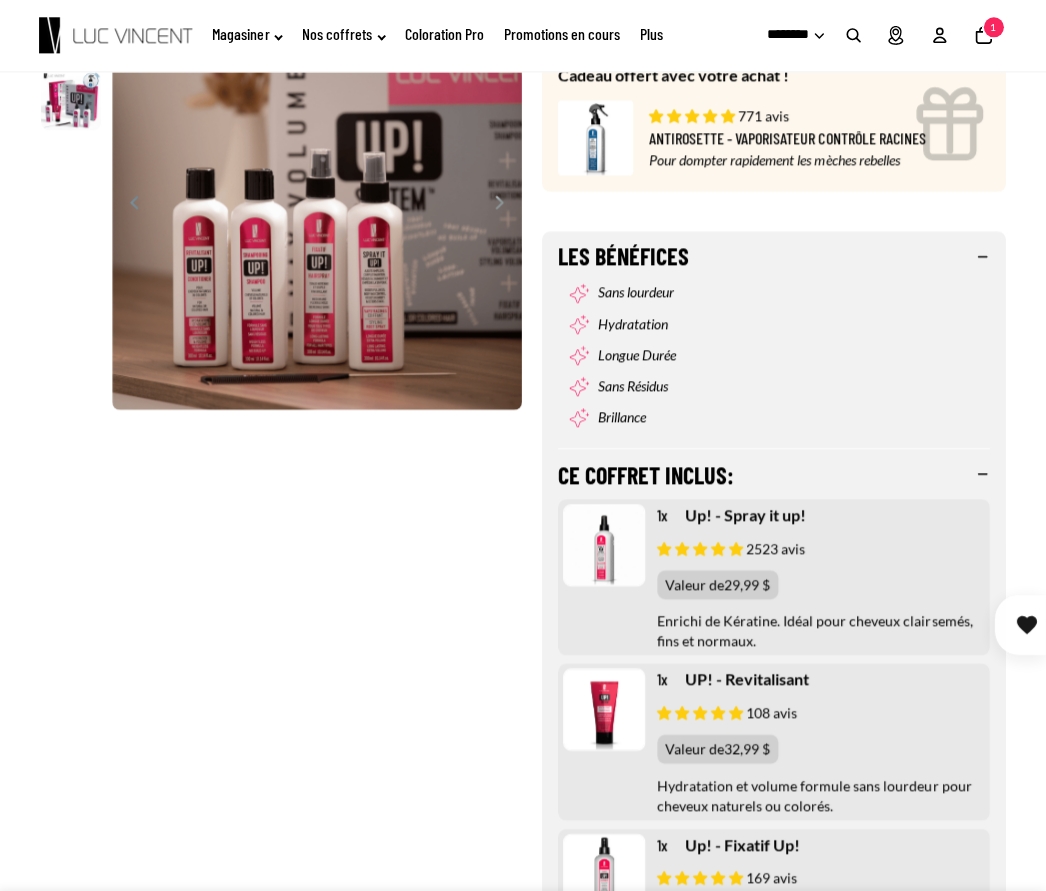 scroll, scrollTop: 648, scrollLeft: 0, axis: vertical 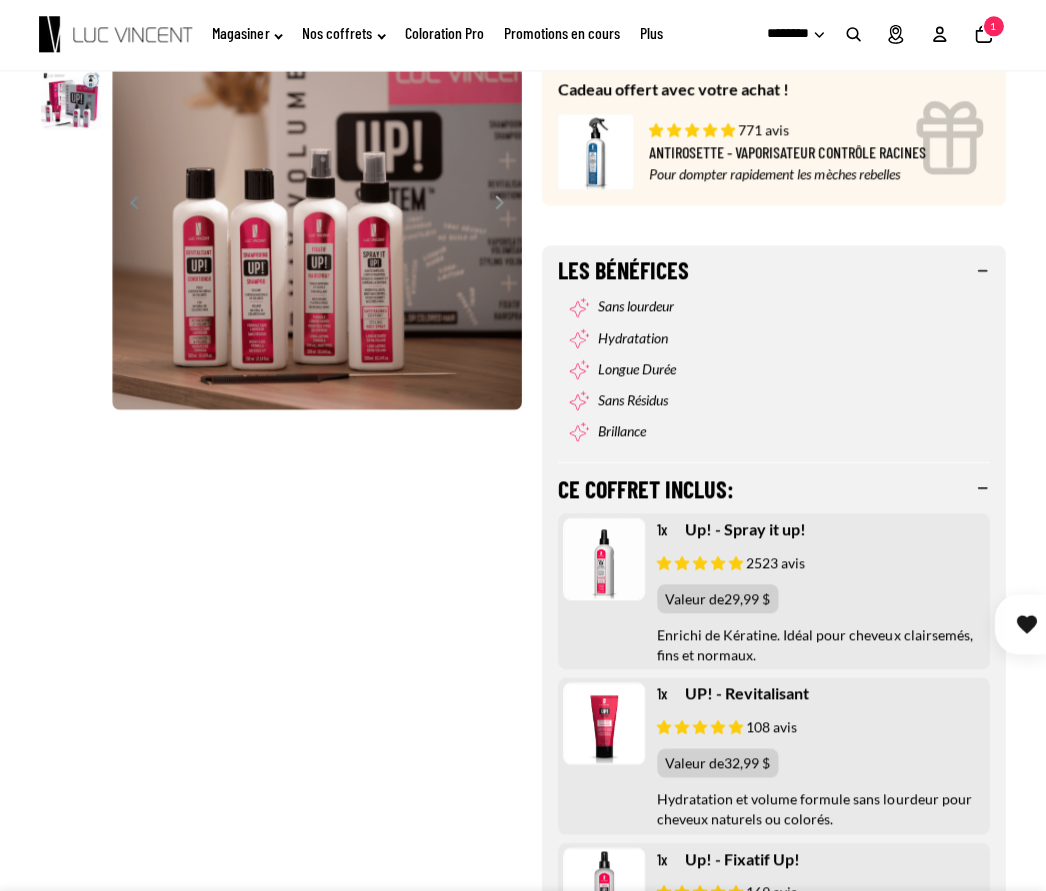 click on "Magasiner" 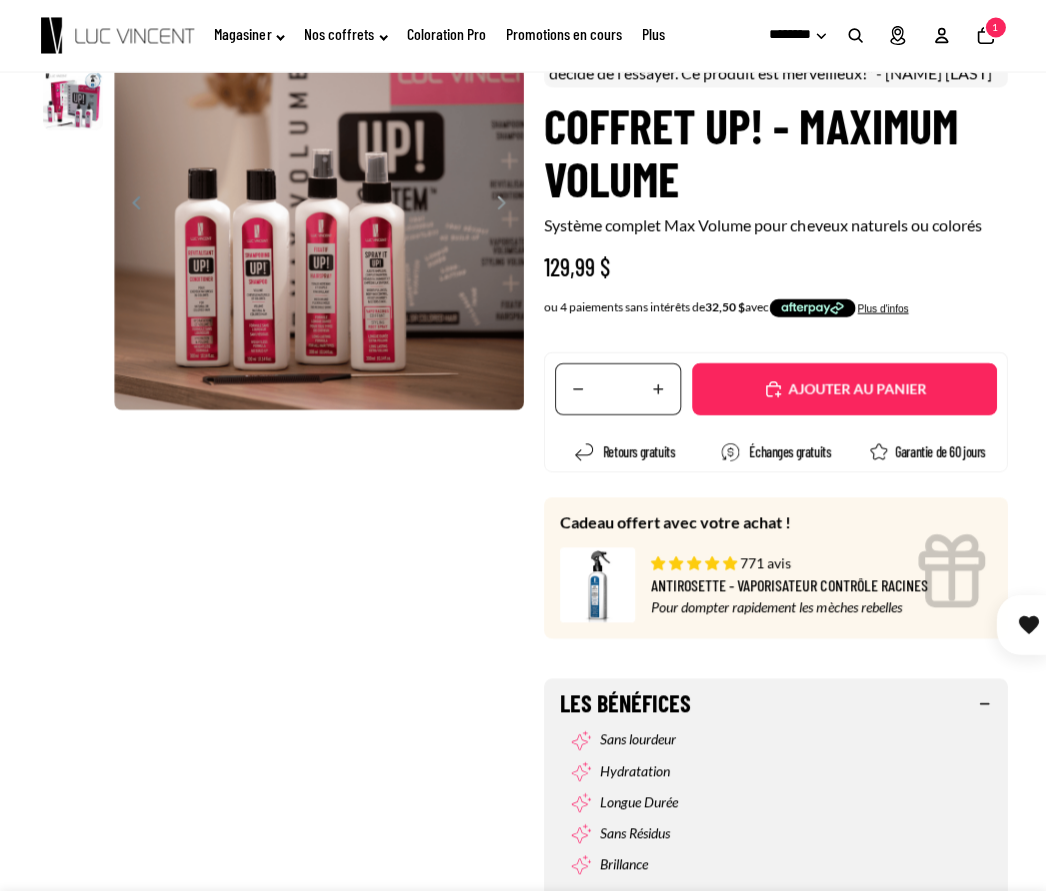 scroll, scrollTop: 66, scrollLeft: 0, axis: vertical 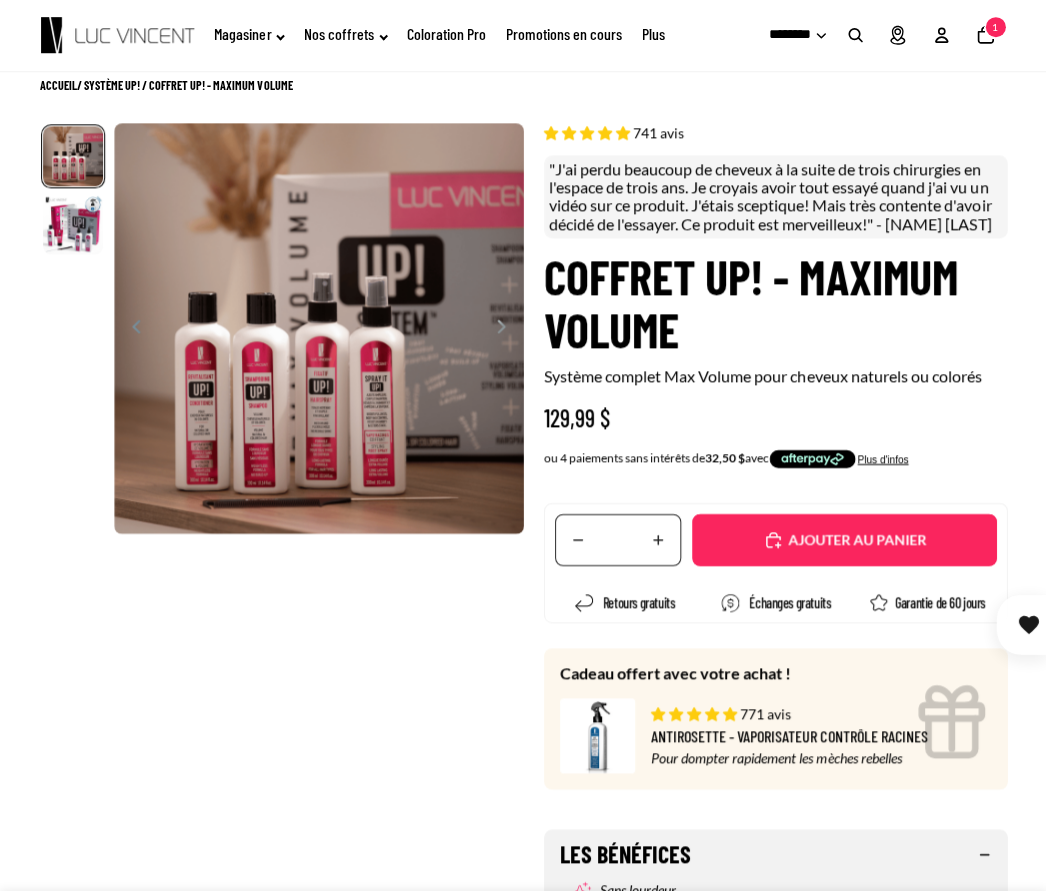 click on "Magasiner" 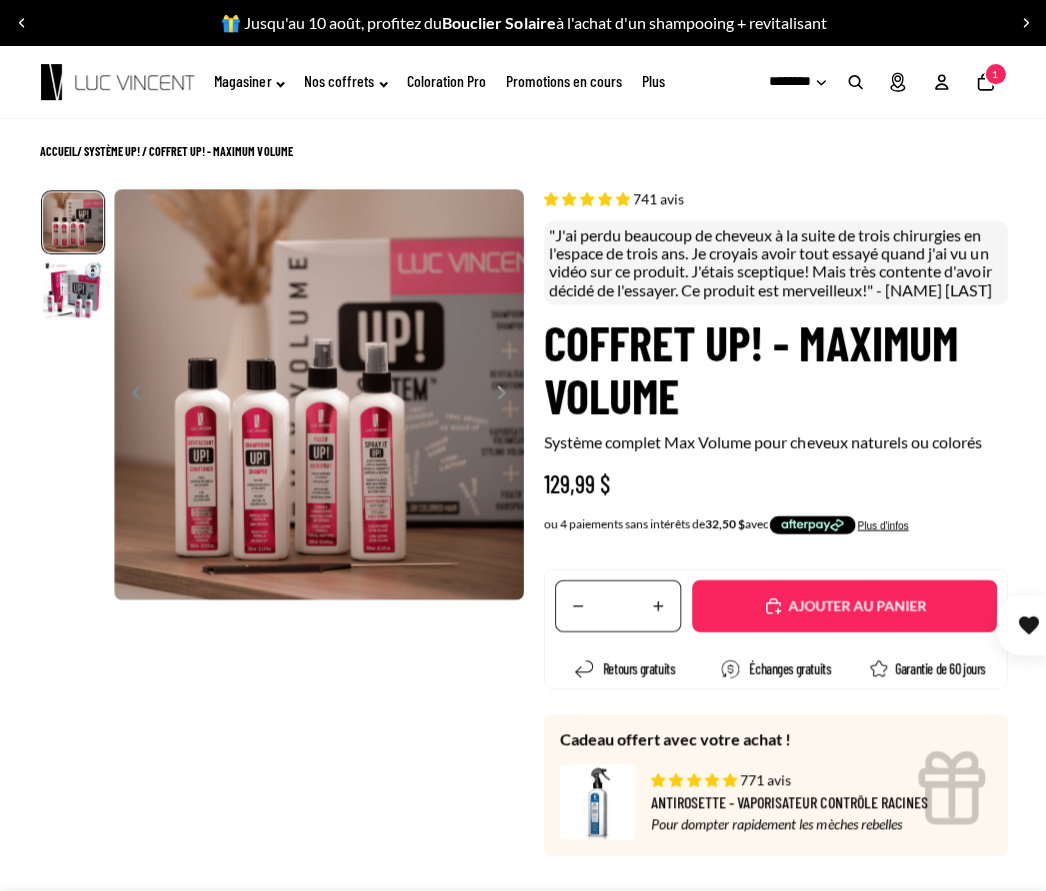 scroll, scrollTop: 0, scrollLeft: 0, axis: both 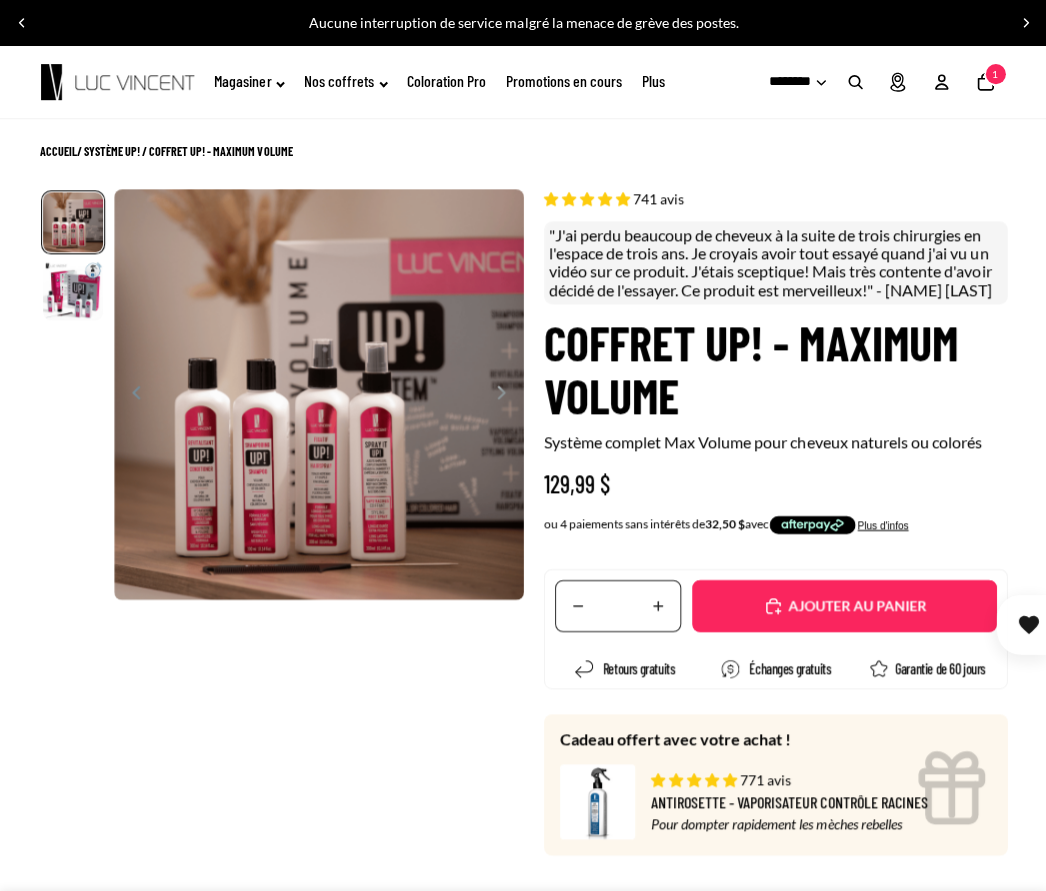 click on "Promotions en cours" 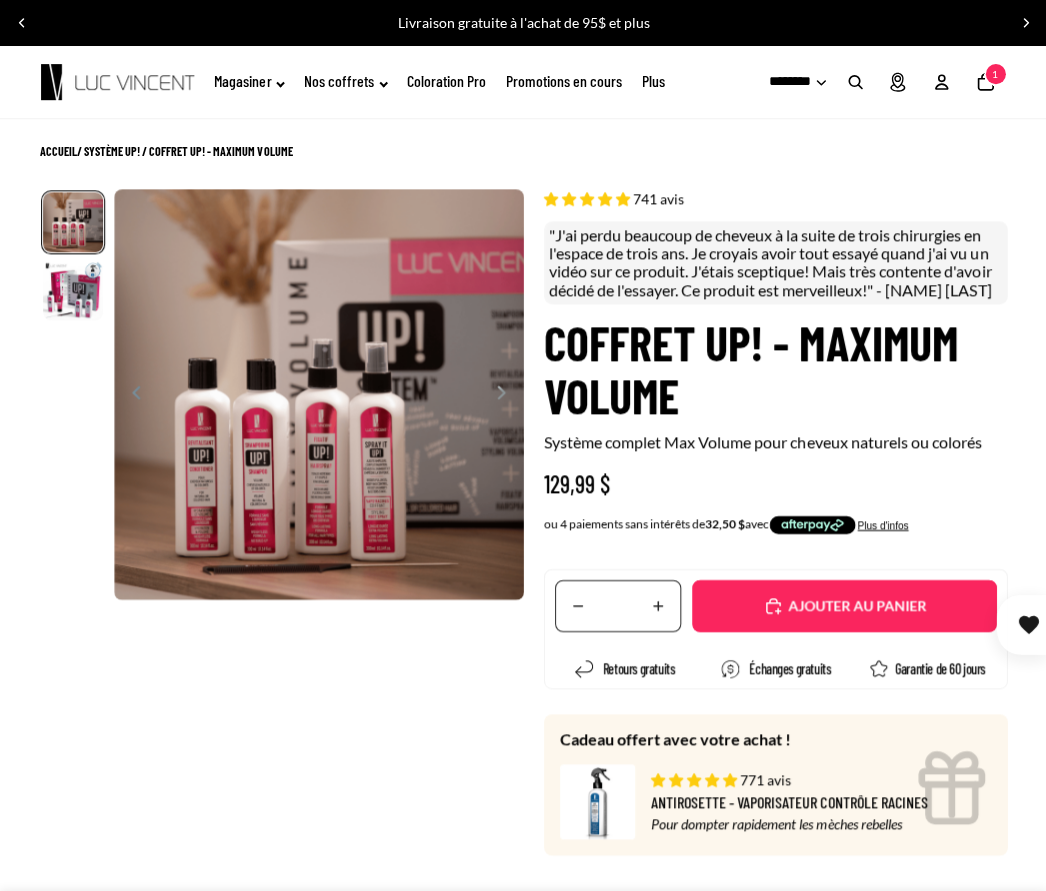 click on "Promotions en cours" 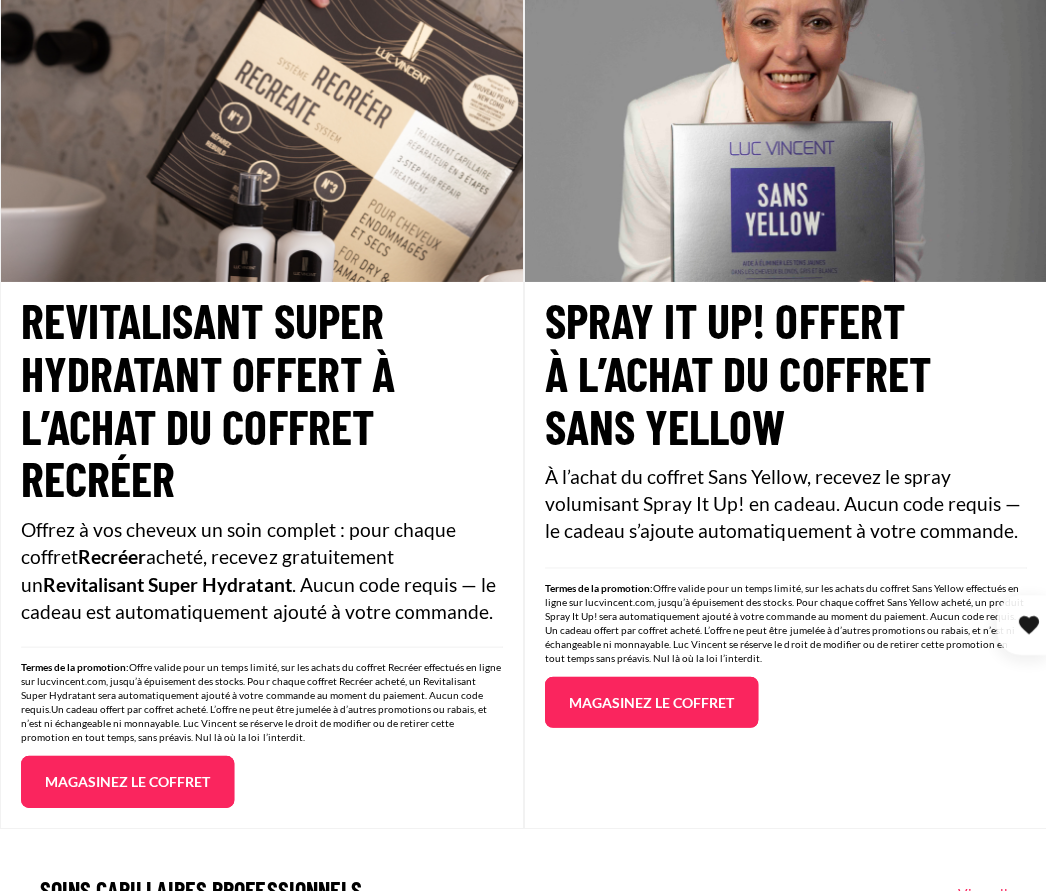 scroll, scrollTop: 2300, scrollLeft: 0, axis: vertical 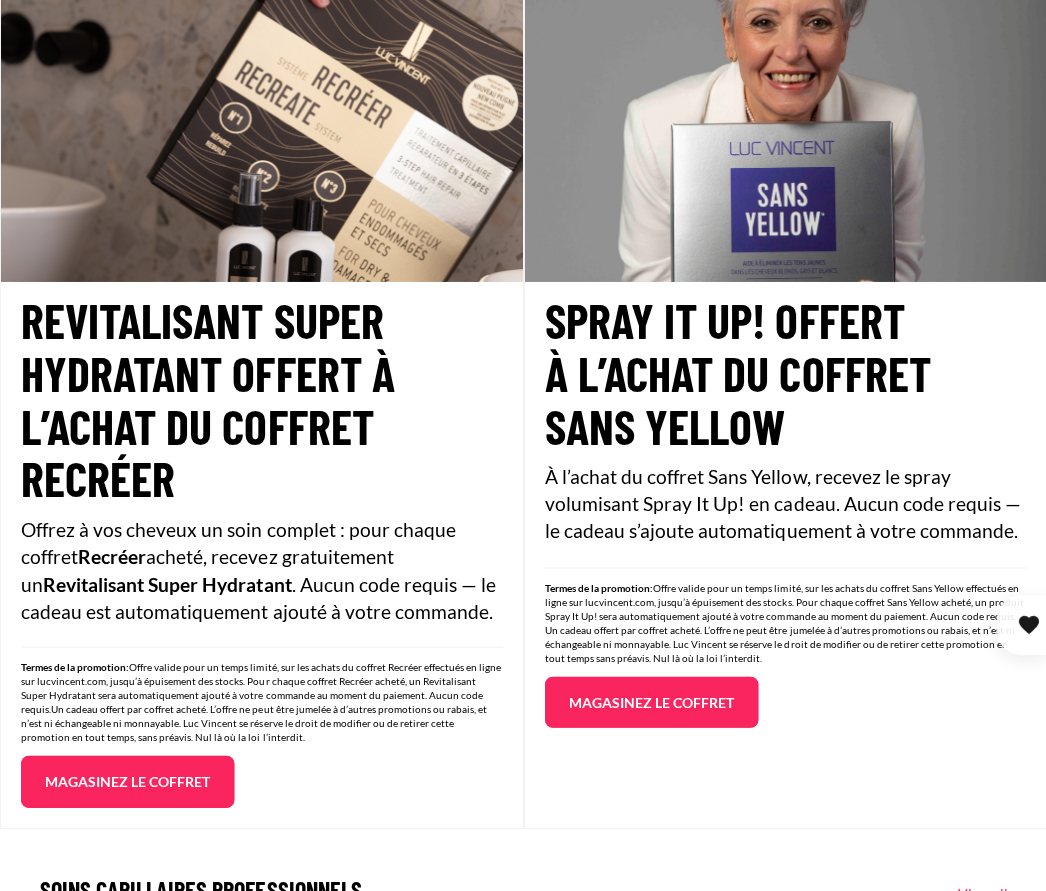 click on "À l’achat du coffret Sans Yellow, recevez le spray volumisant Spray It Up! en cadeau. Aucun code requis — le cadeau s’ajoute automatiquement à votre commande." at bounding box center [784, 508] 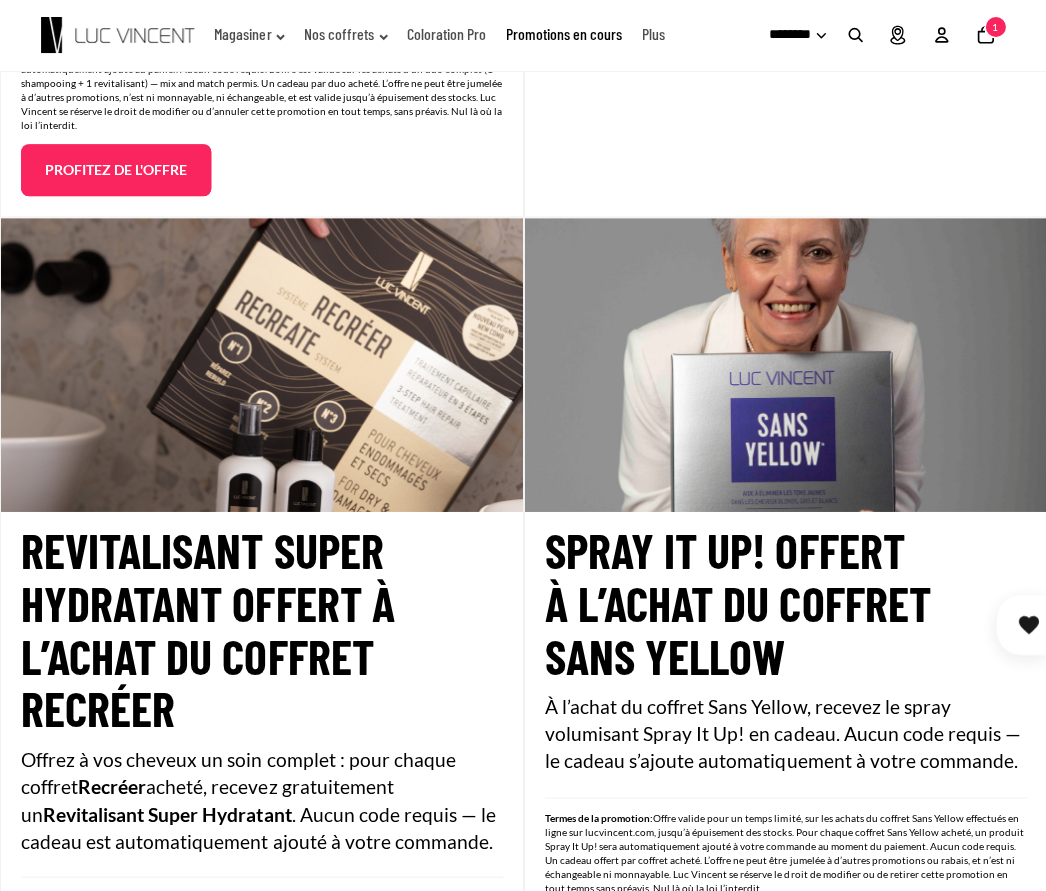 scroll, scrollTop: 2066, scrollLeft: 0, axis: vertical 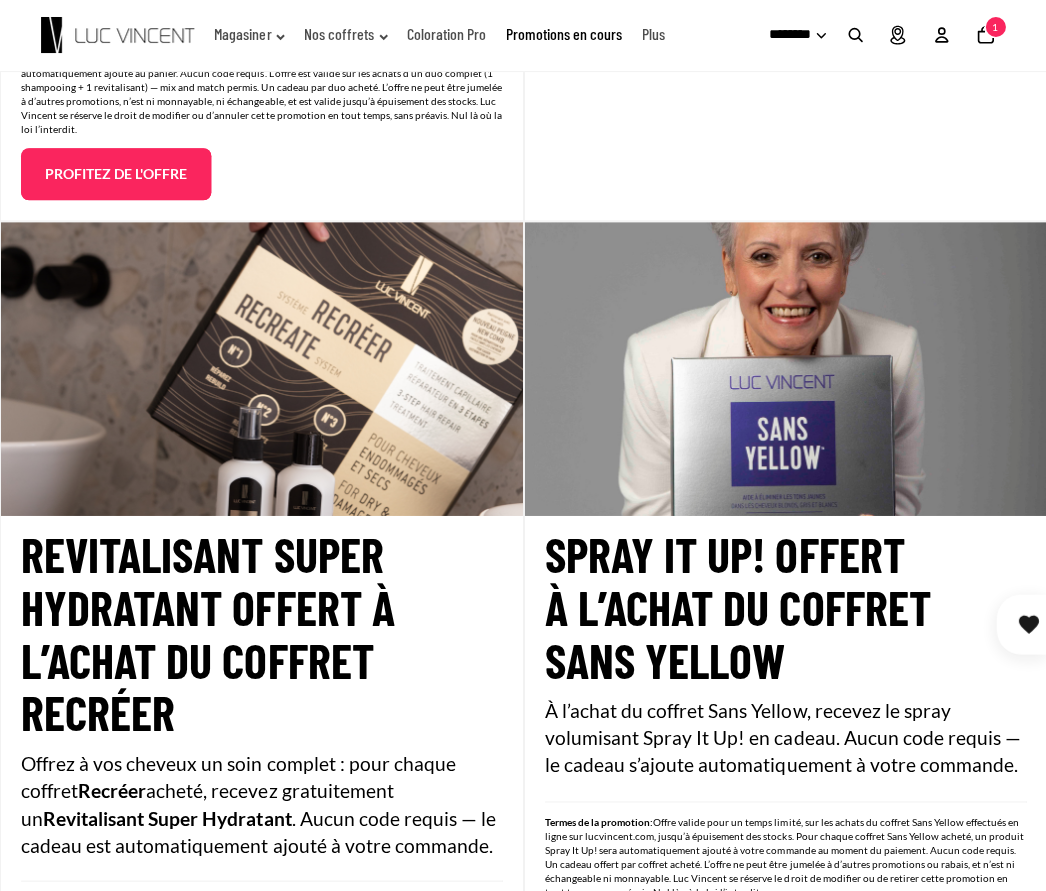 click on "Magasiner" 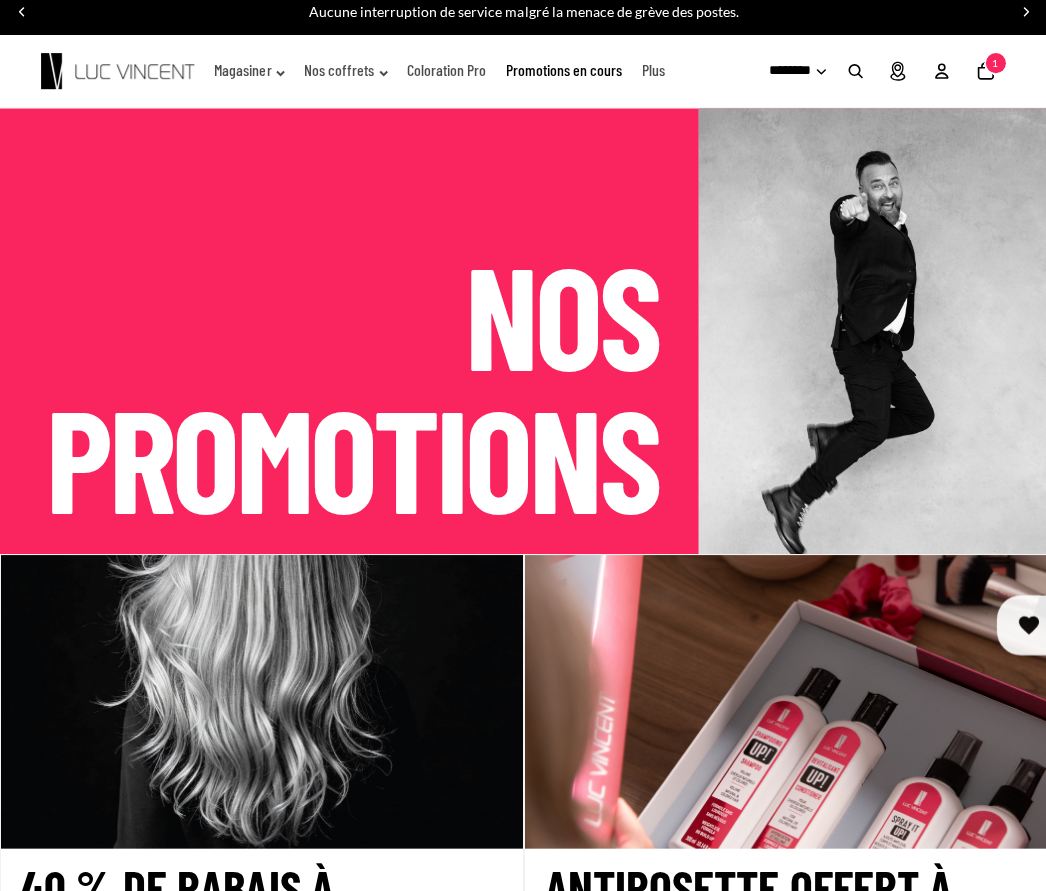 scroll, scrollTop: 0, scrollLeft: 0, axis: both 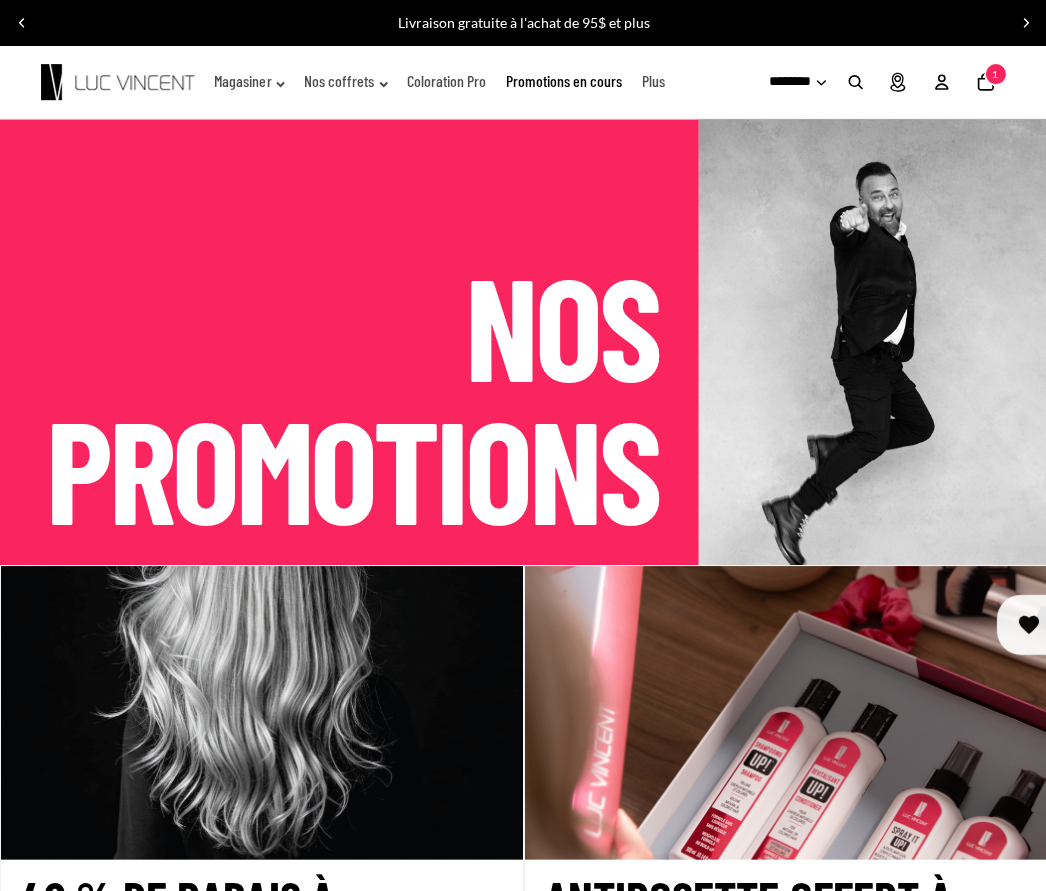 click on "Plus" 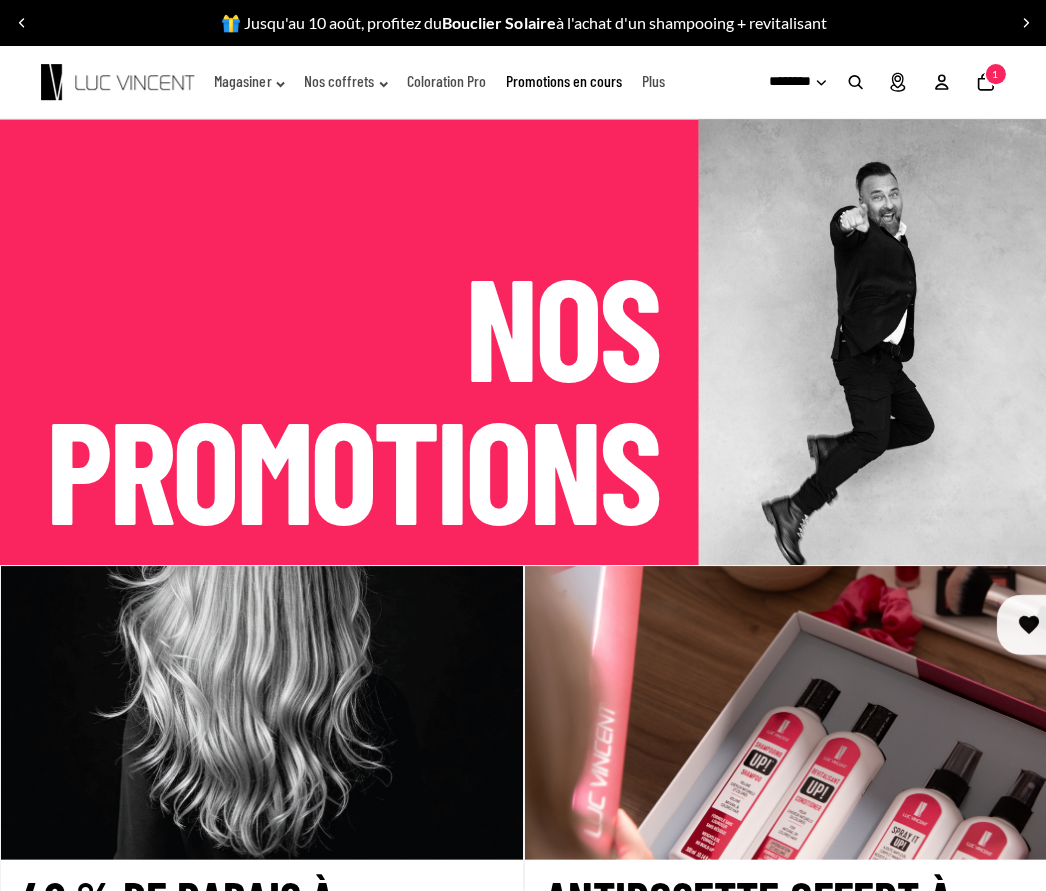 click on "Magasiner" 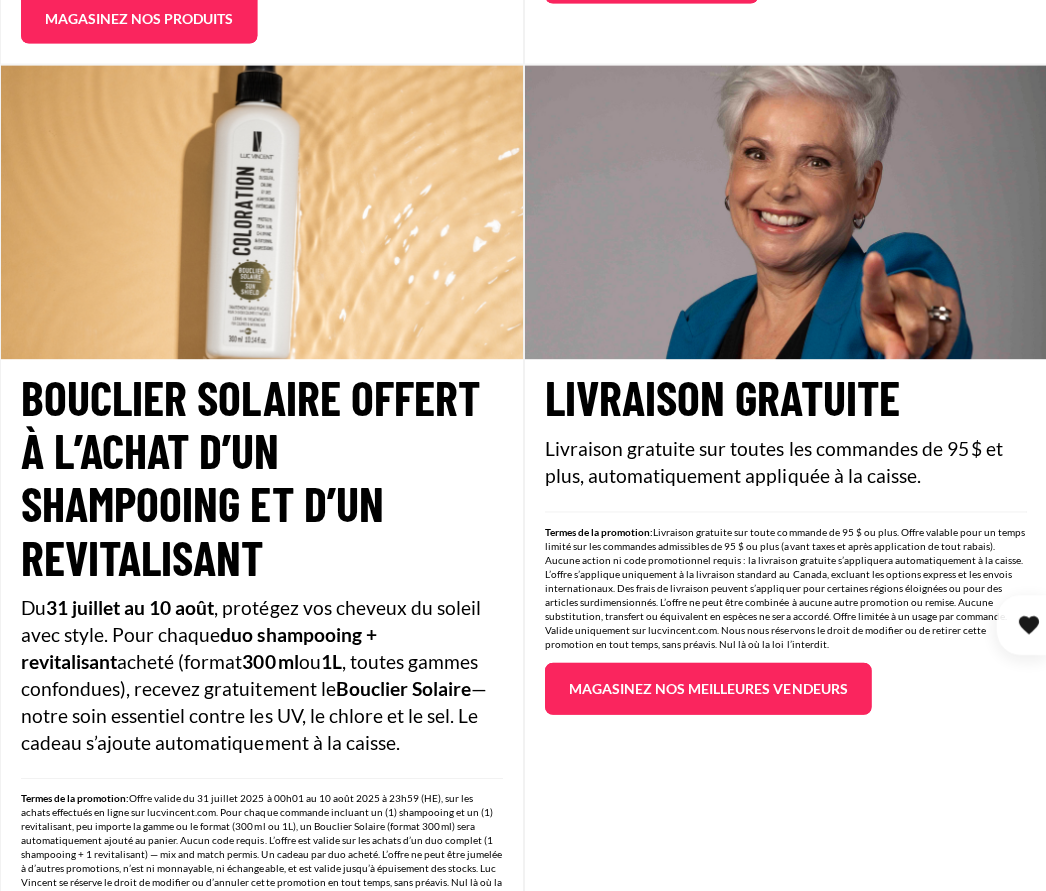scroll, scrollTop: 1303, scrollLeft: 0, axis: vertical 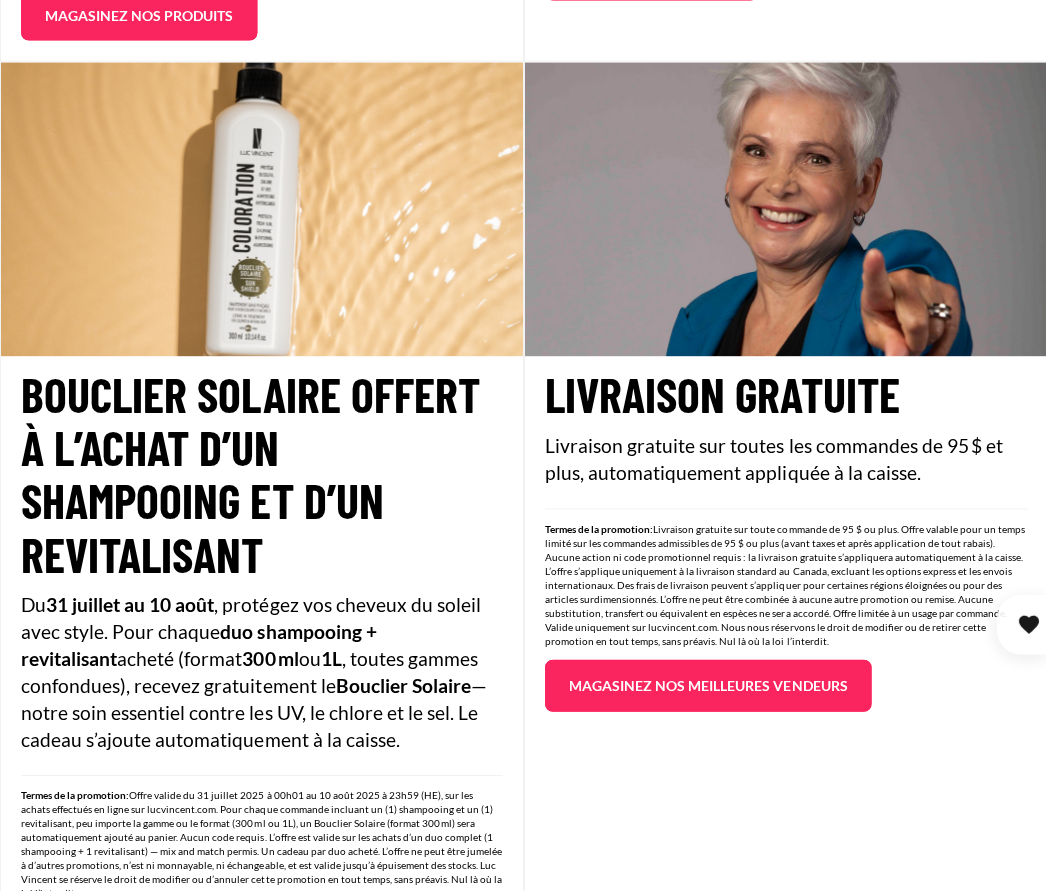 click on "Magasinez nos meilleures vendeurs" at bounding box center [707, 685] 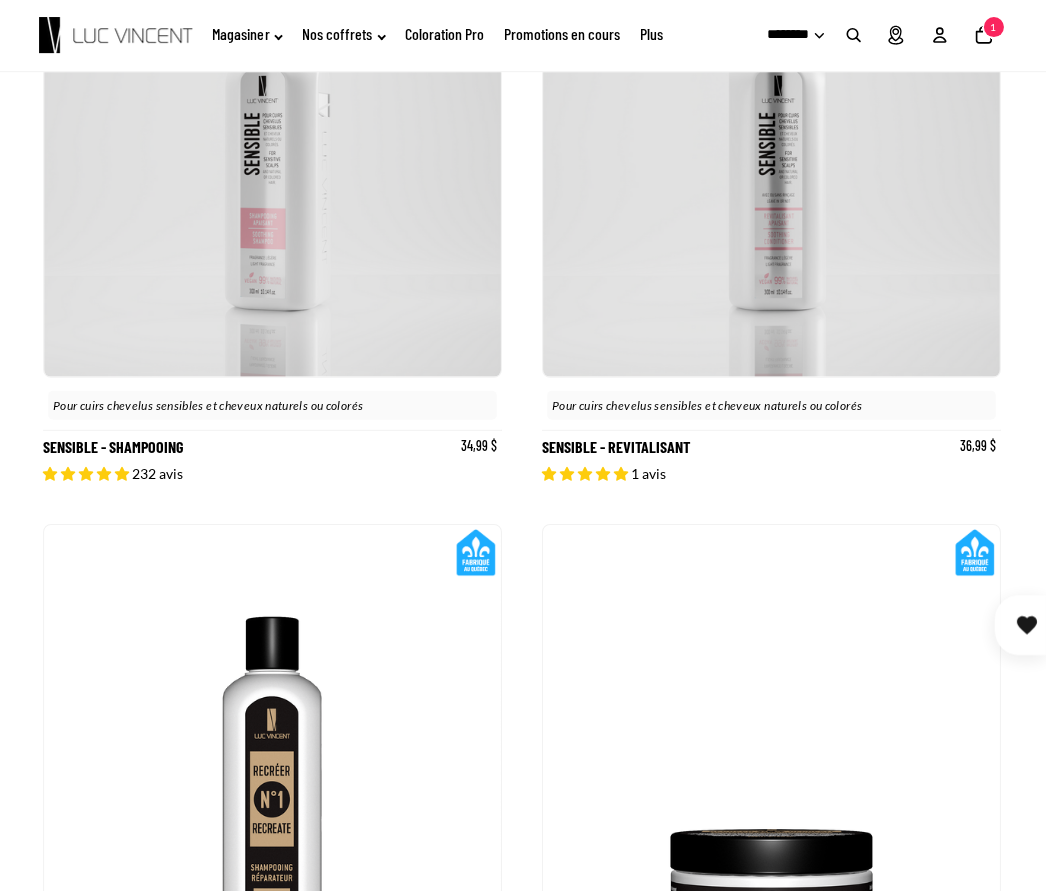 scroll, scrollTop: 6797, scrollLeft: 0, axis: vertical 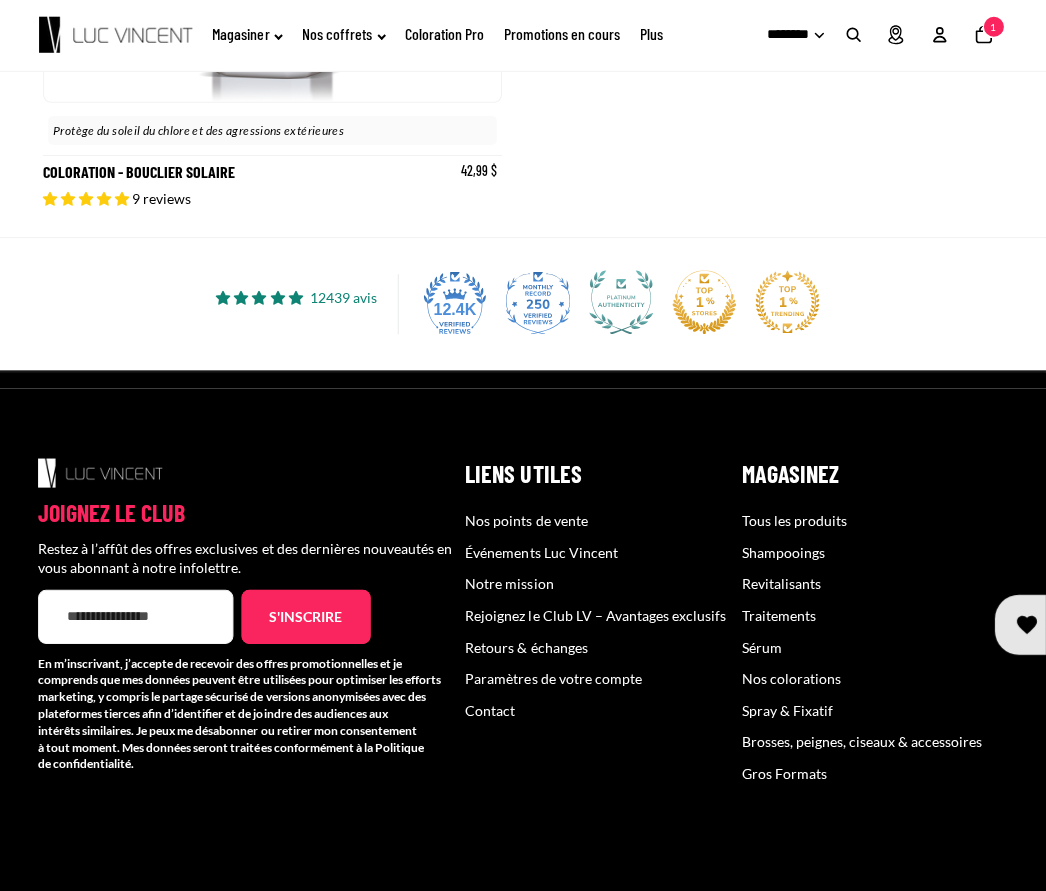 click on "Brosses, peignes, ciseaux & accessoires" at bounding box center (862, 740) 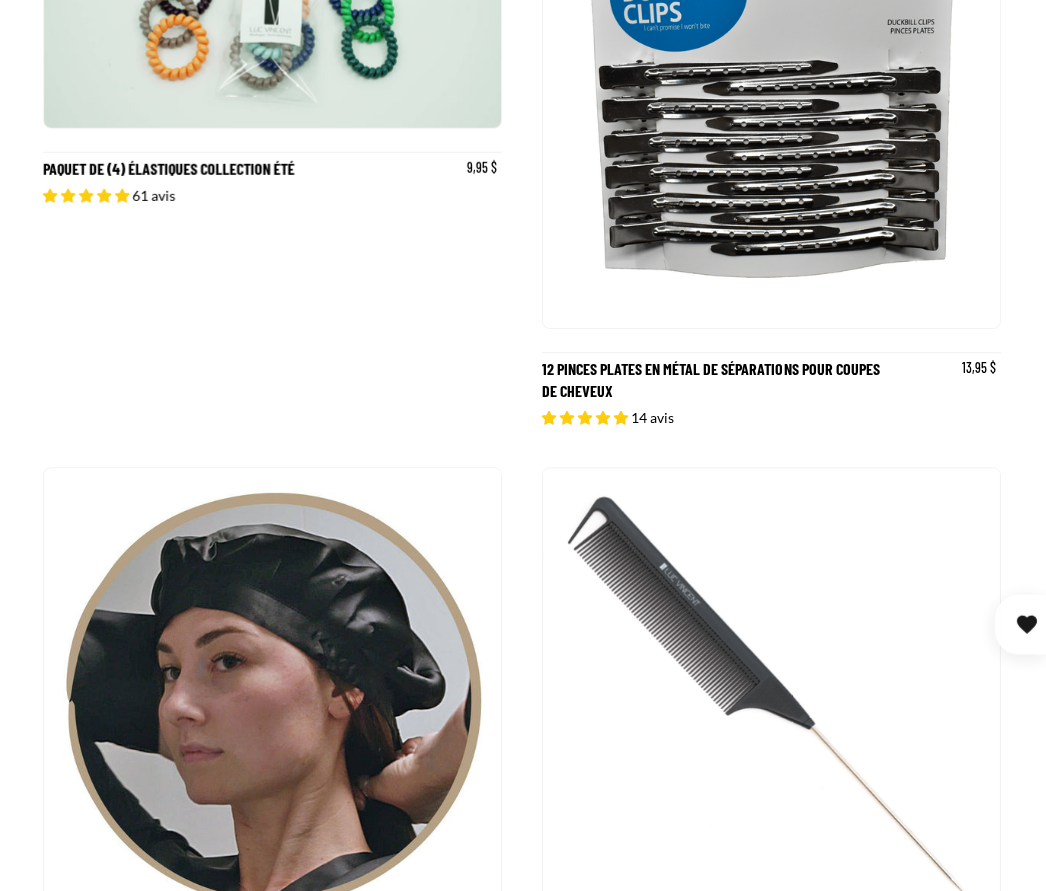scroll, scrollTop: 2333, scrollLeft: 0, axis: vertical 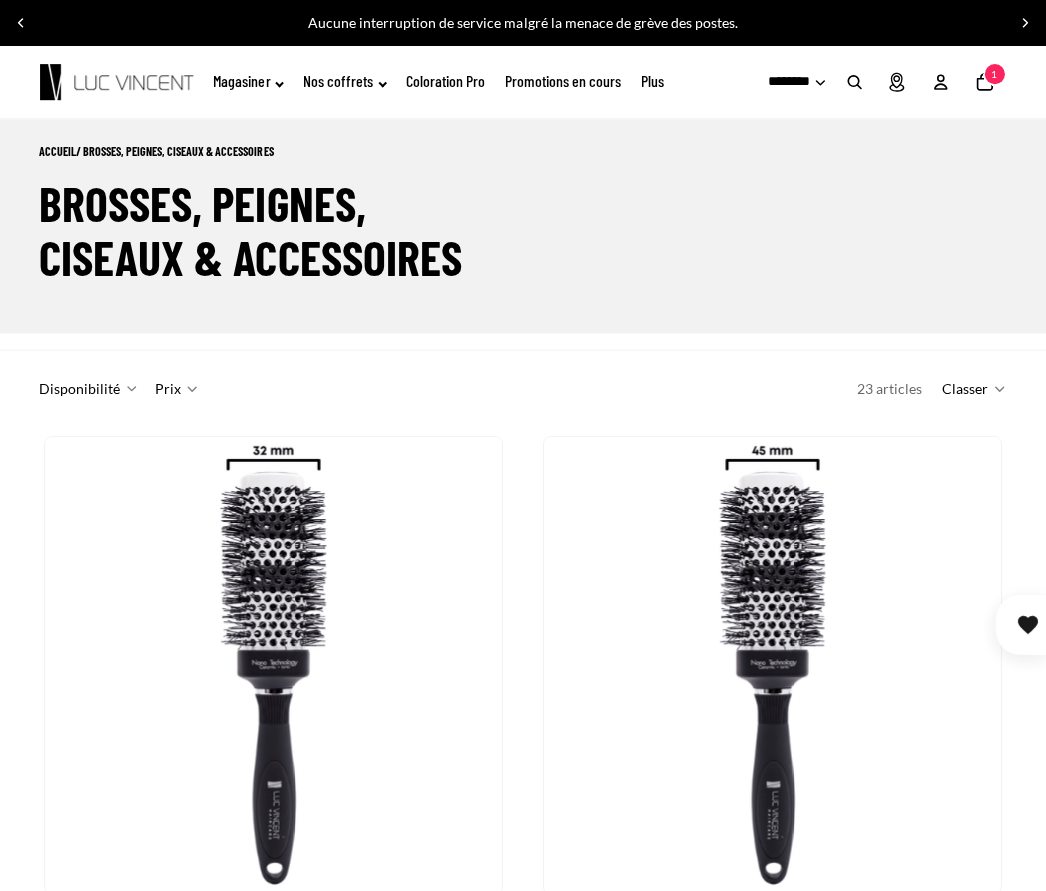 click 